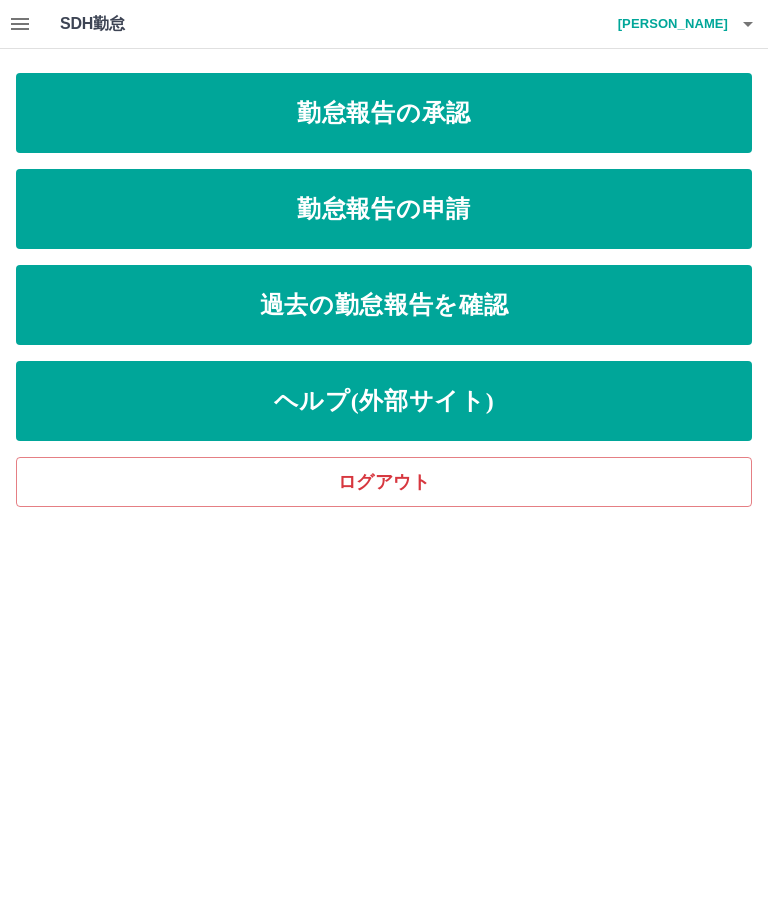 scroll, scrollTop: 0, scrollLeft: 0, axis: both 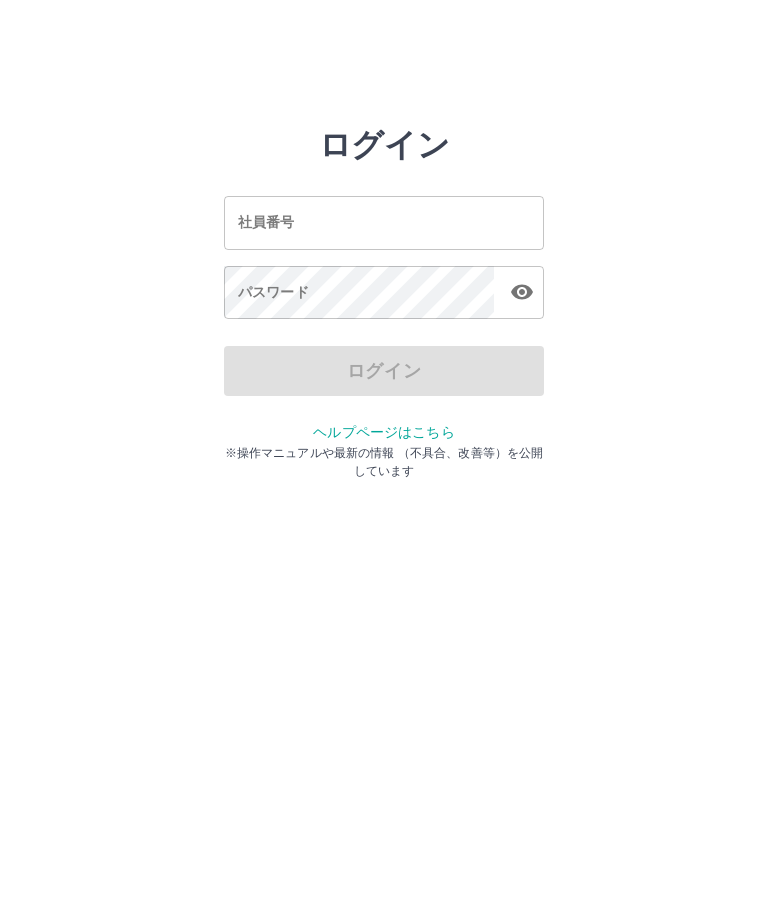 click on "社員番号" at bounding box center [384, 222] 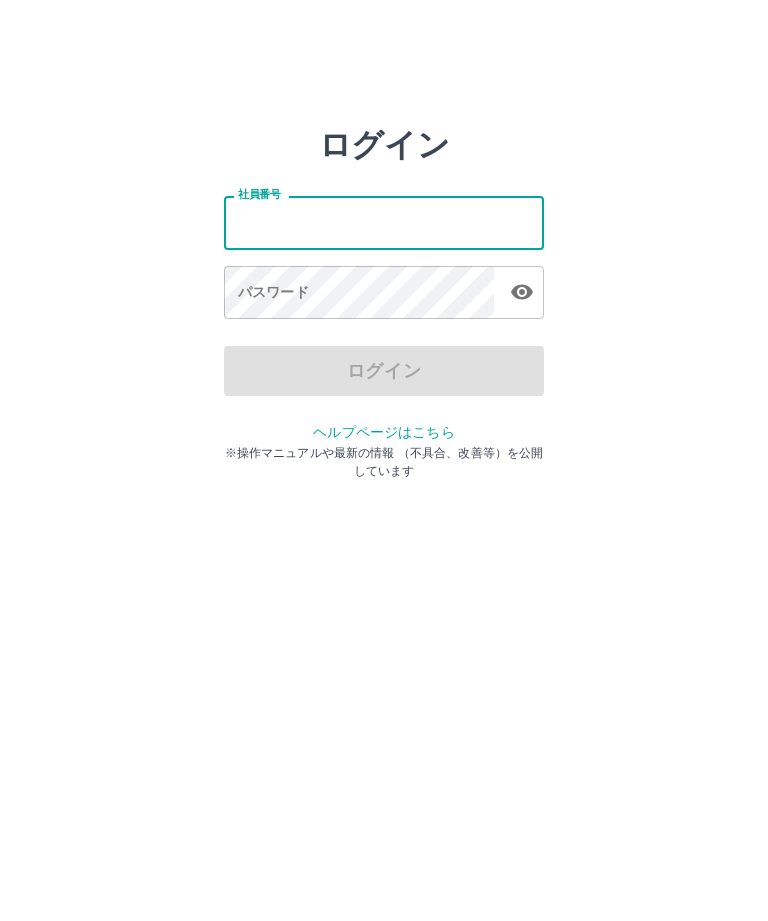 click on "社員番号" at bounding box center (384, 222) 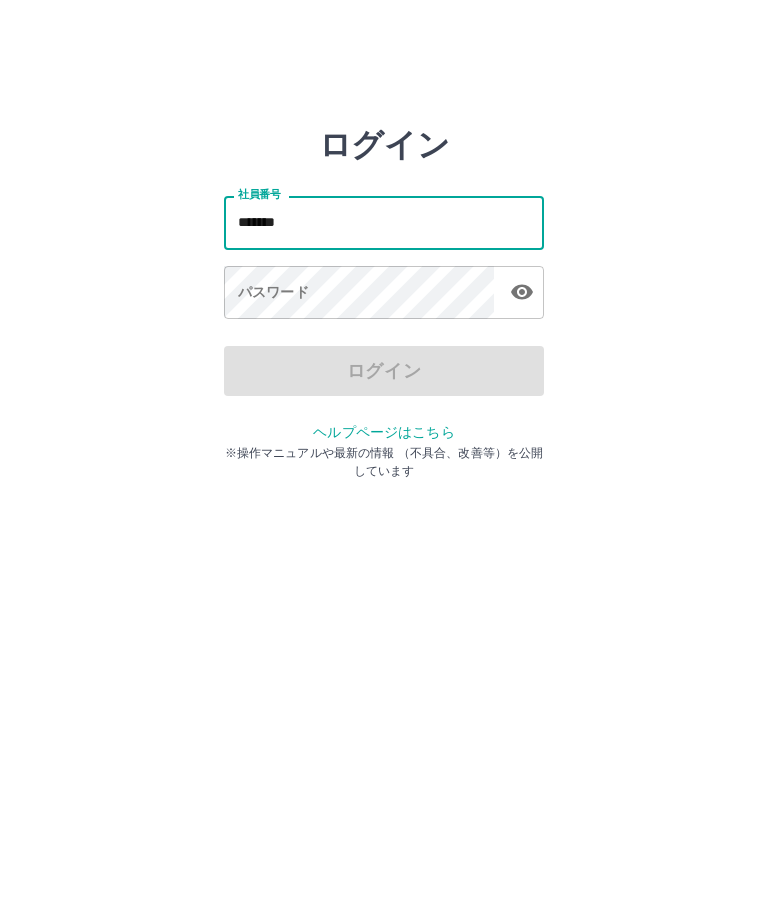 type on "*******" 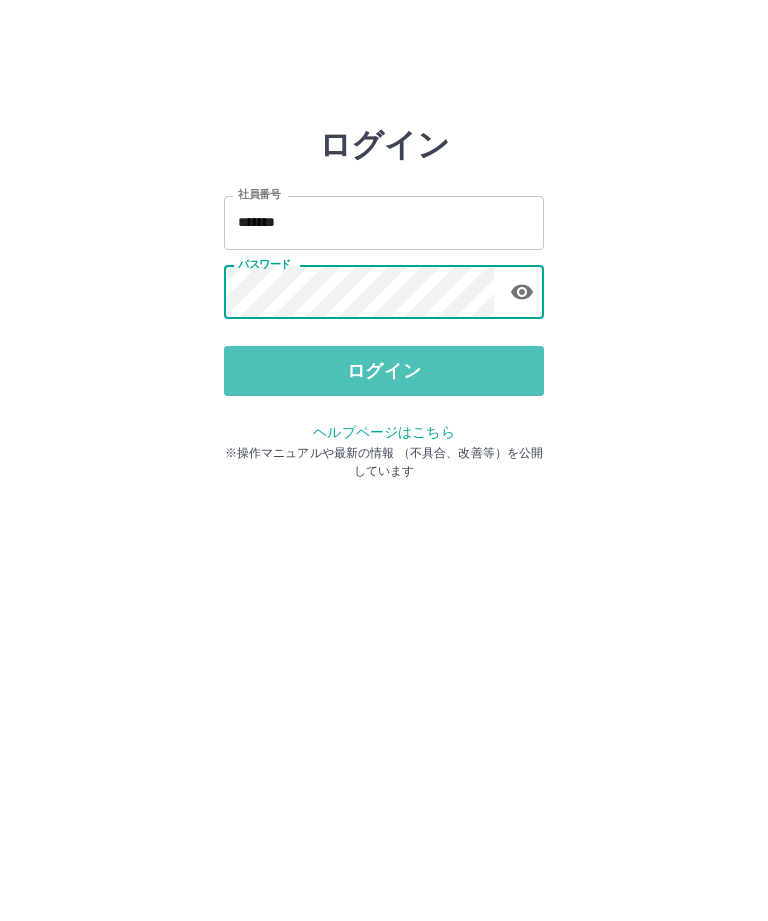 click on "ログイン" at bounding box center [384, 371] 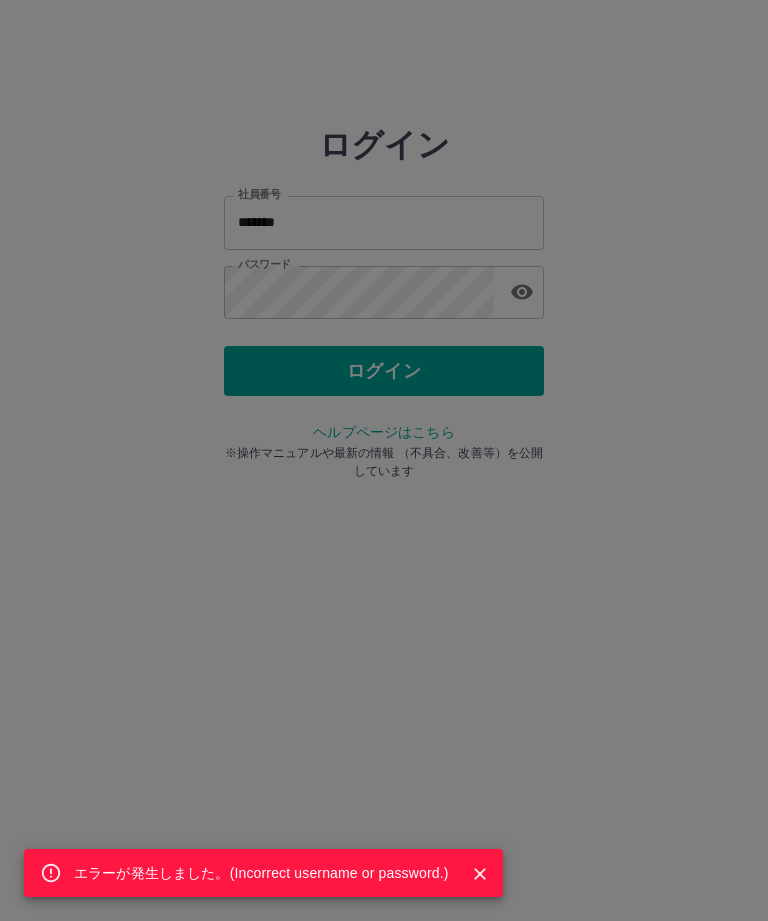 click on "エラーが発生しました。( Incorrect username or password. )" at bounding box center [384, 460] 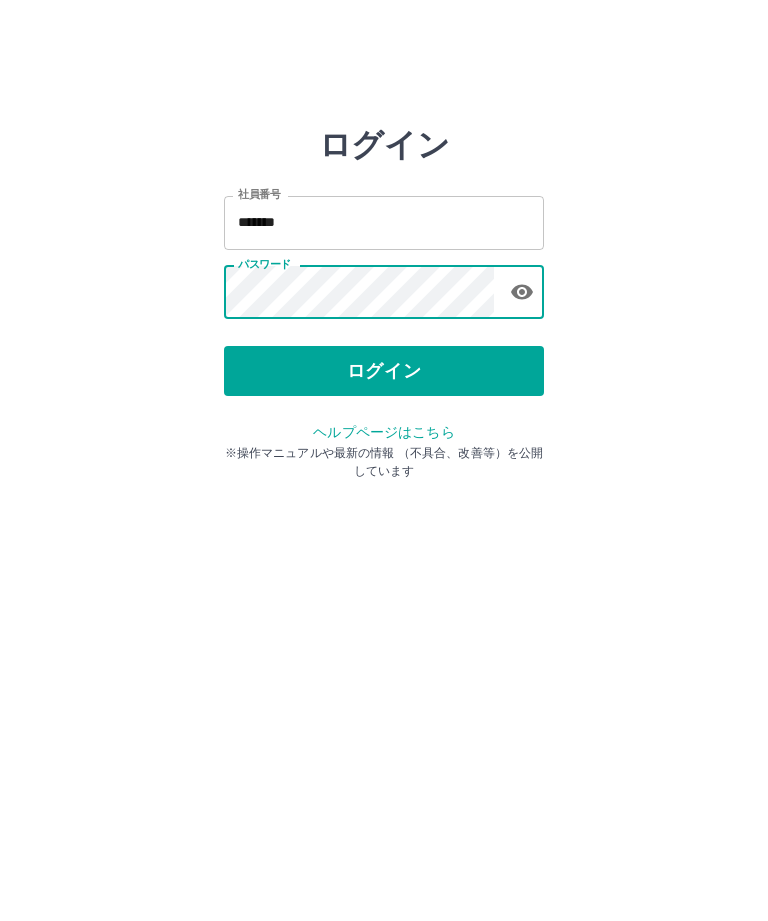 click on "ログイン" at bounding box center (384, 371) 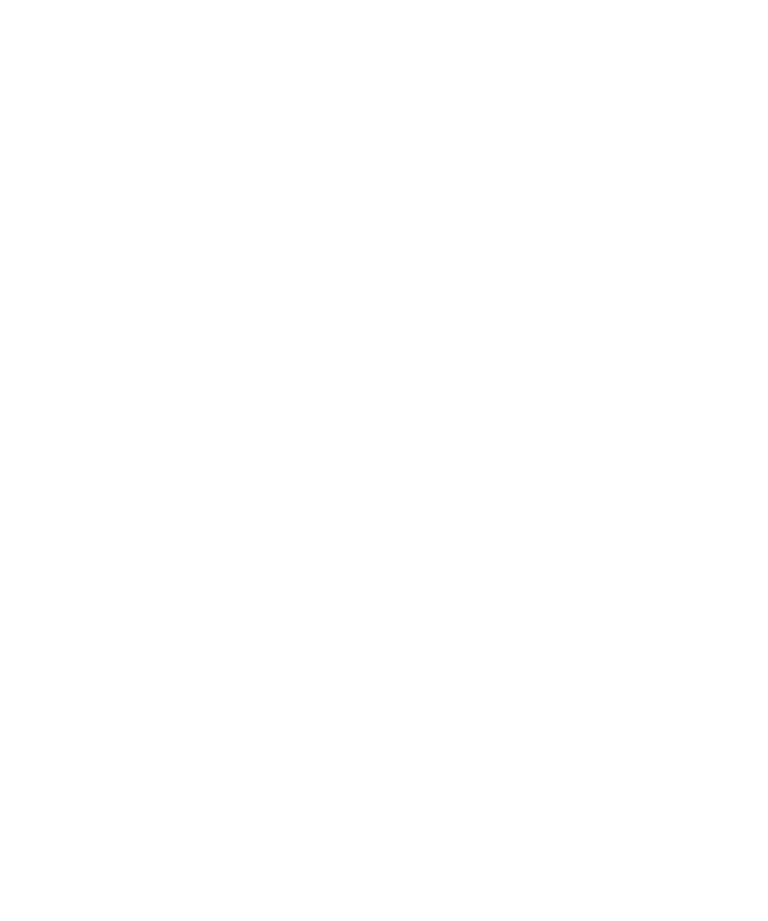 scroll, scrollTop: 0, scrollLeft: 0, axis: both 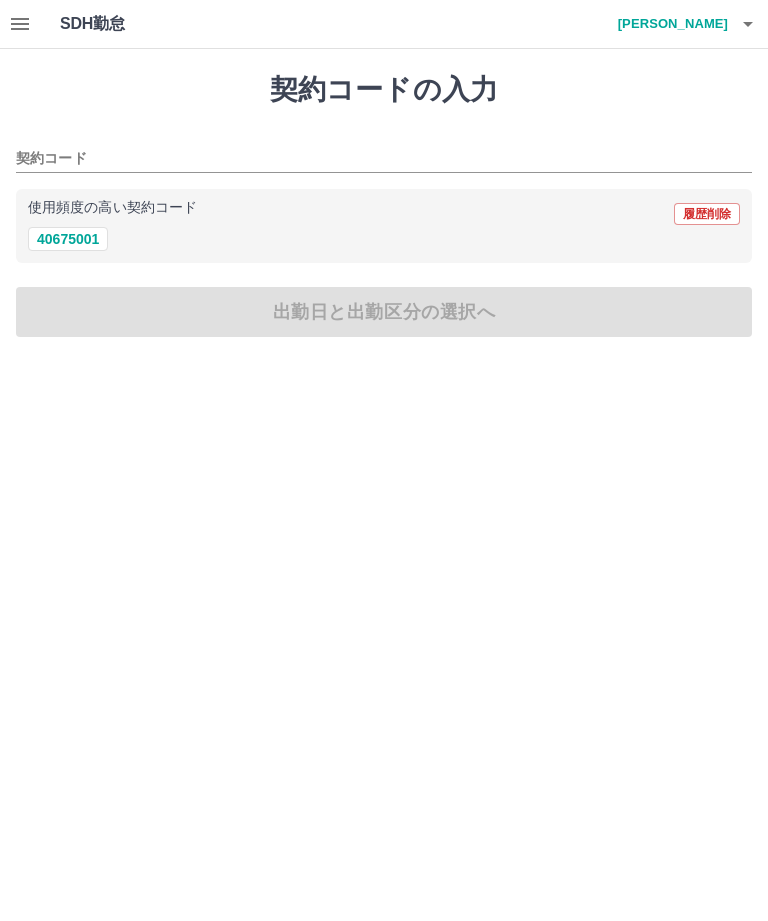 click on "40675001" at bounding box center (68, 239) 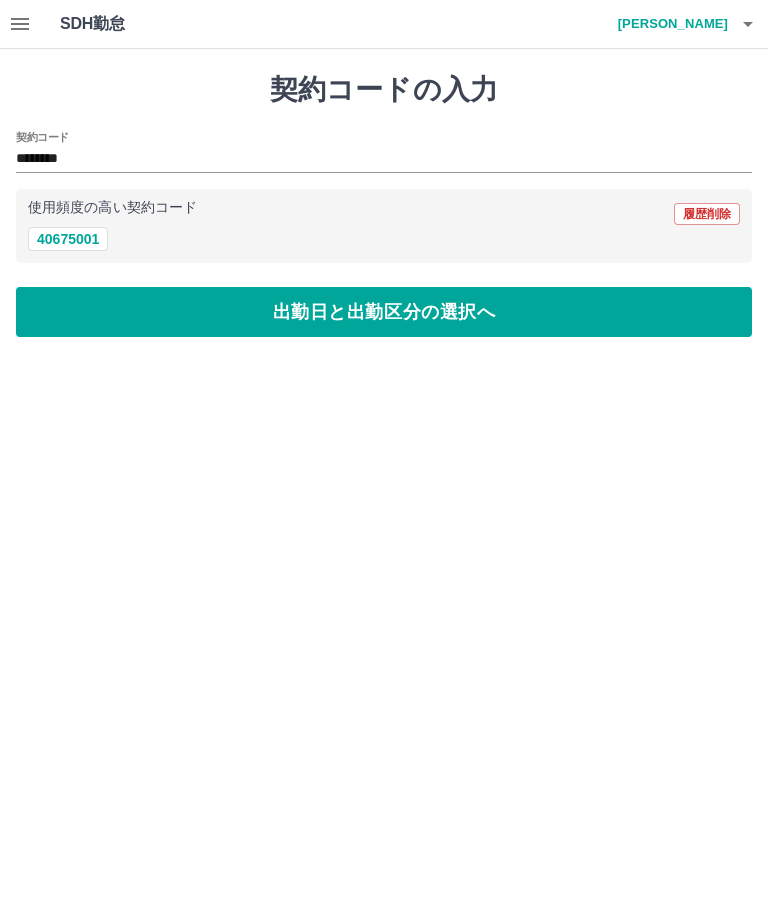 click on "出勤日と出勤区分の選択へ" at bounding box center [384, 312] 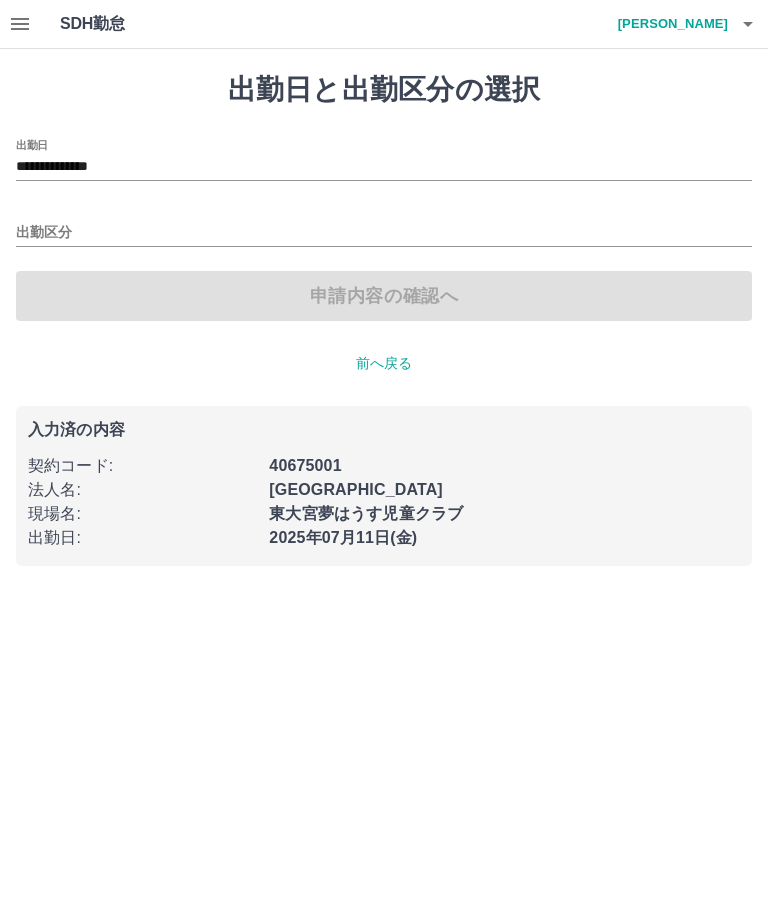 click on "出勤区分" at bounding box center (384, 226) 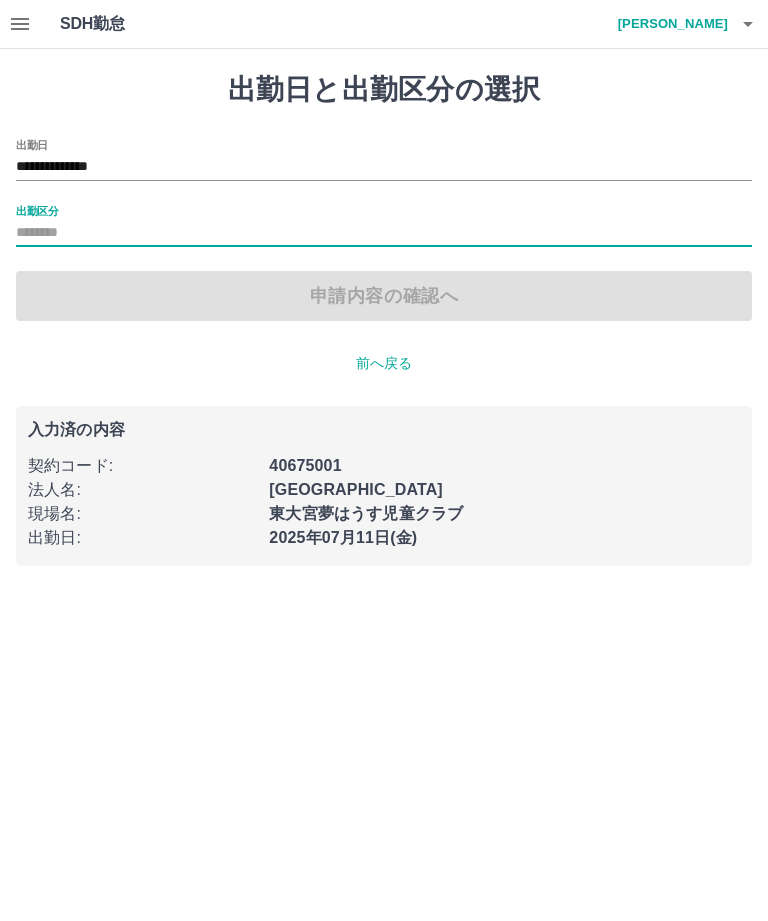 click on "出勤区分" at bounding box center (384, 233) 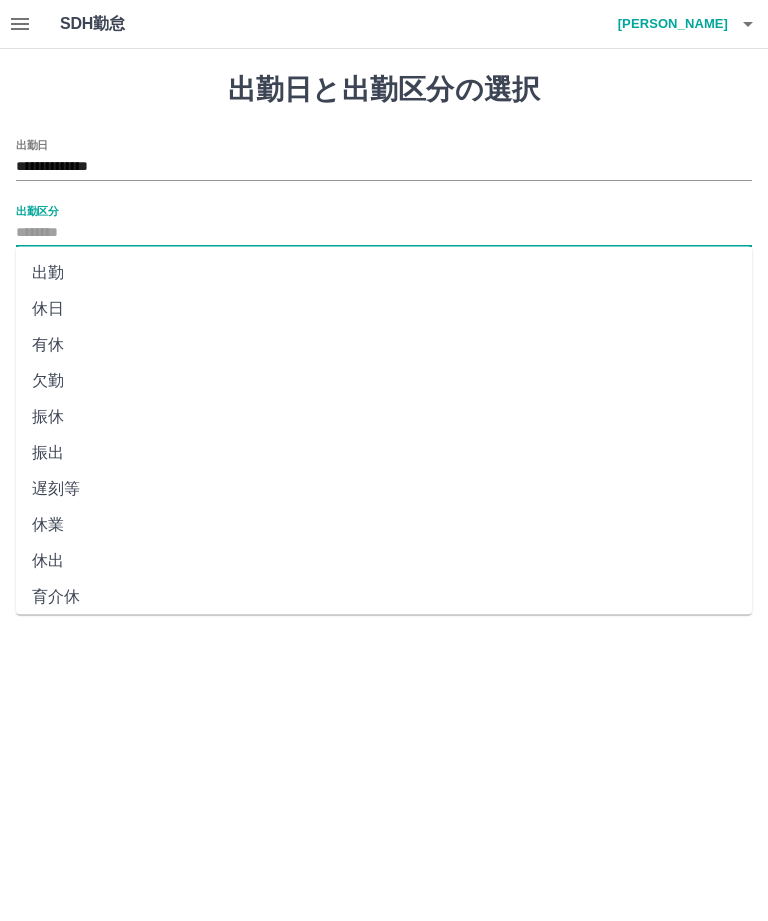 click on "出勤" at bounding box center [384, 273] 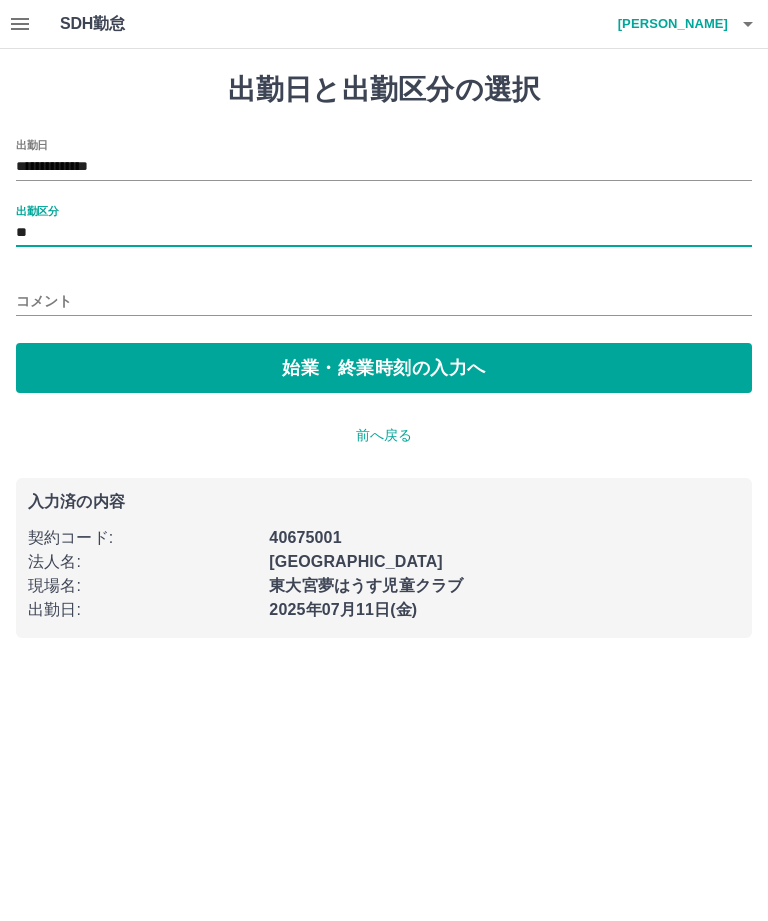 type on "**" 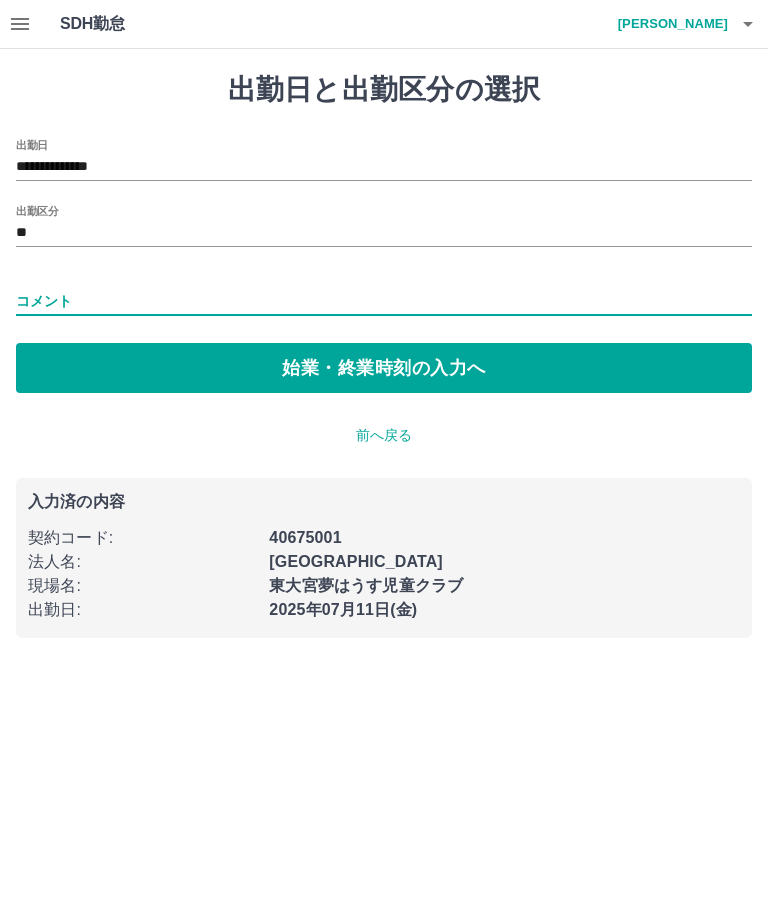 click on "始業・終業時刻の入力へ" at bounding box center [384, 368] 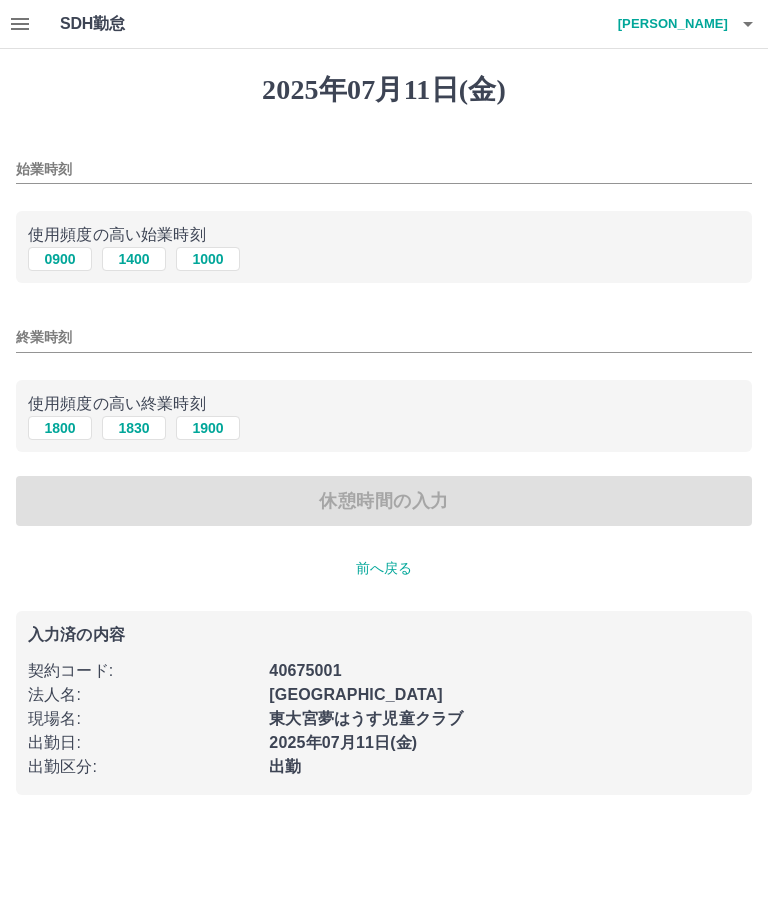 click on "1400" at bounding box center [134, 259] 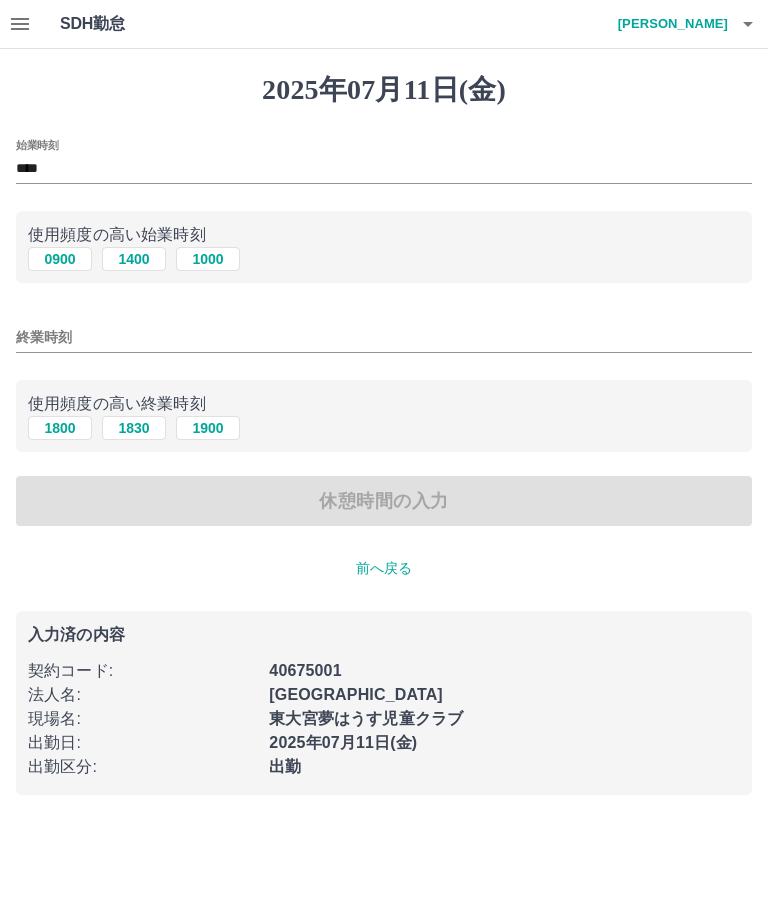click on "1800" at bounding box center [60, 428] 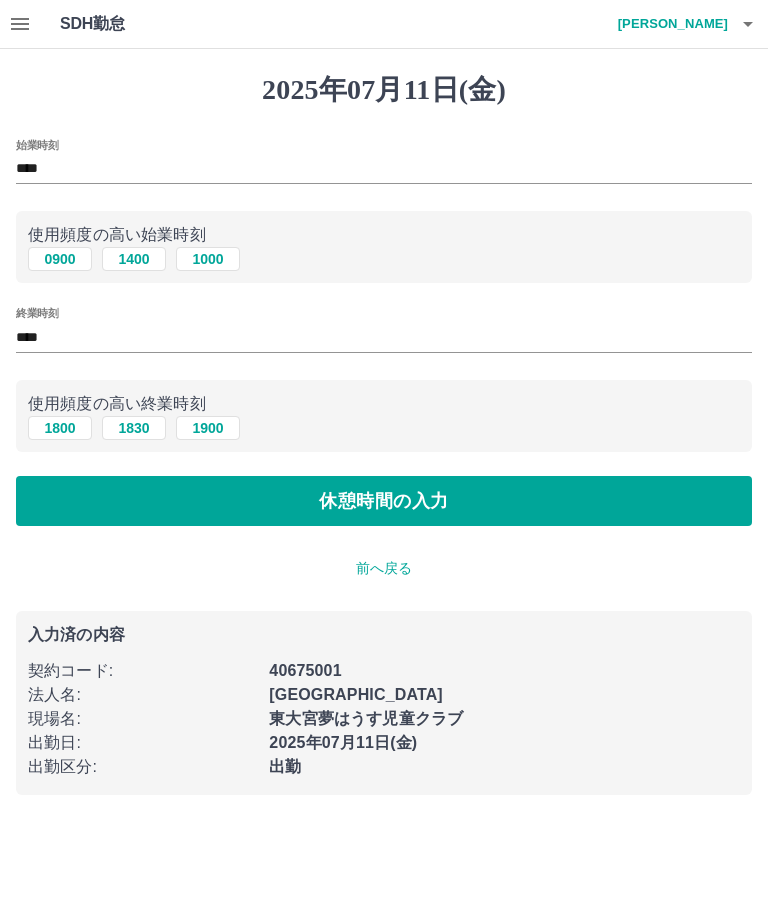 click on "休憩時間の入力" at bounding box center [384, 501] 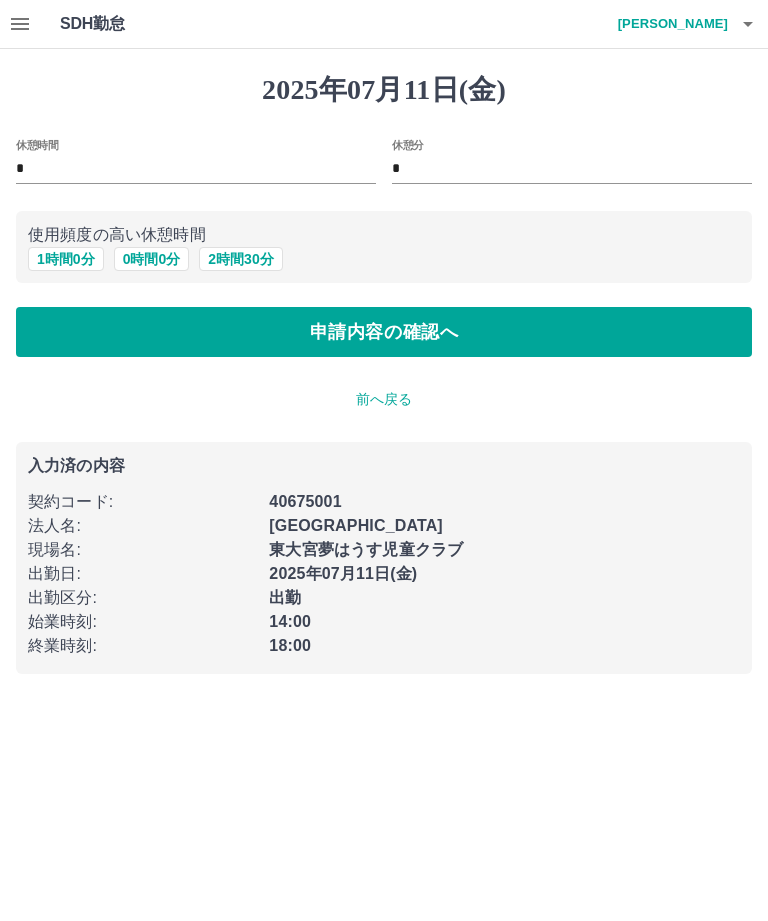 click on "申請内容の確認へ" at bounding box center (384, 332) 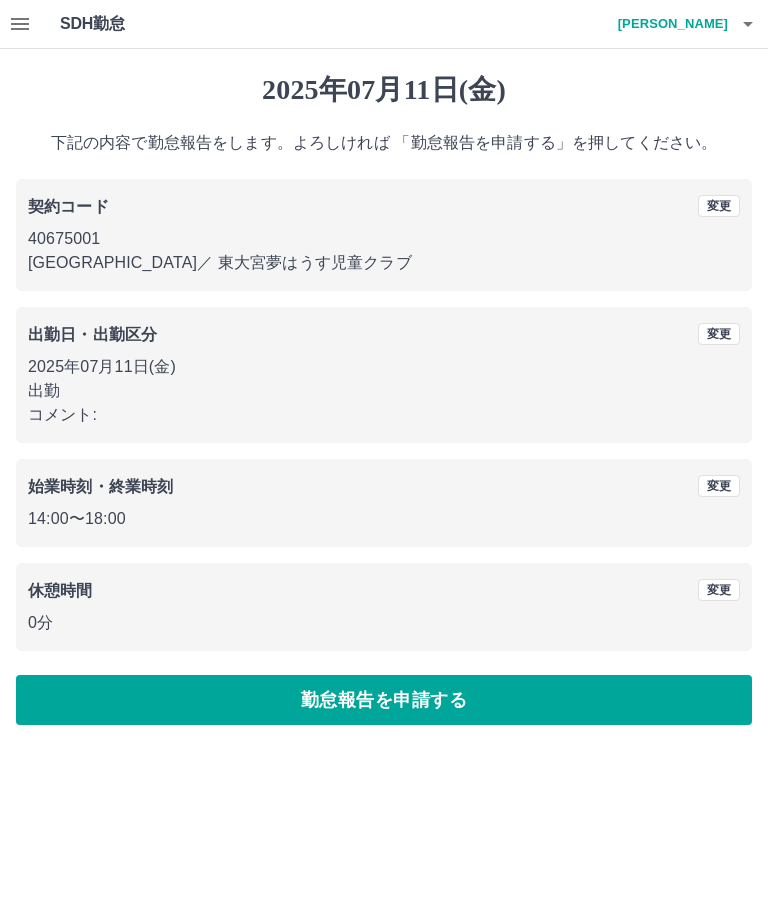 click on "勤怠報告を申請する" at bounding box center [384, 700] 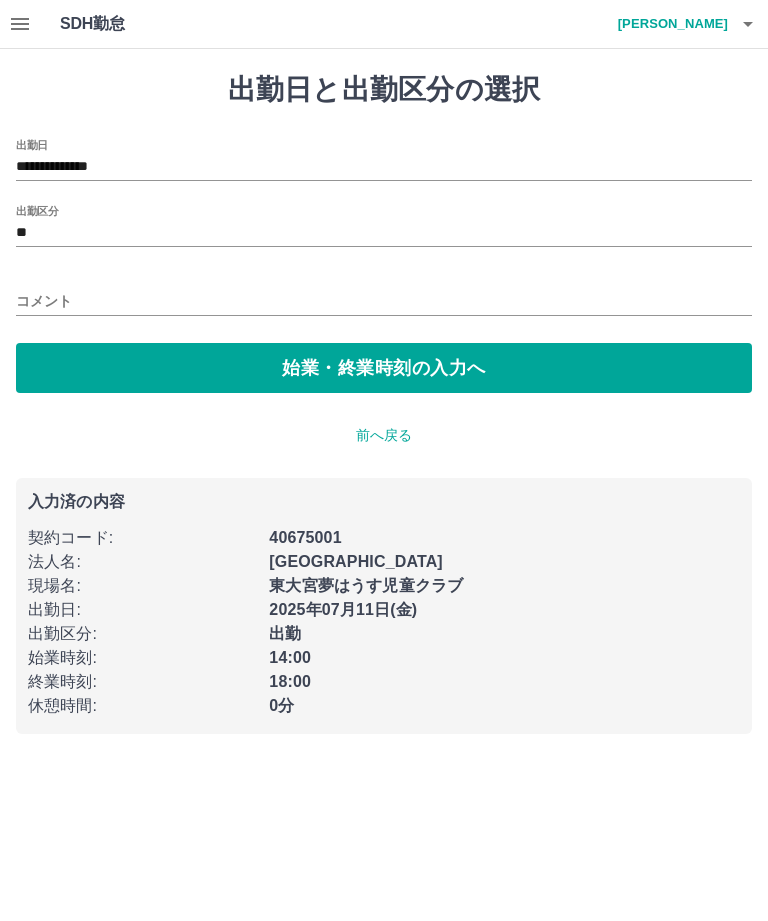click on "**********" at bounding box center [384, 167] 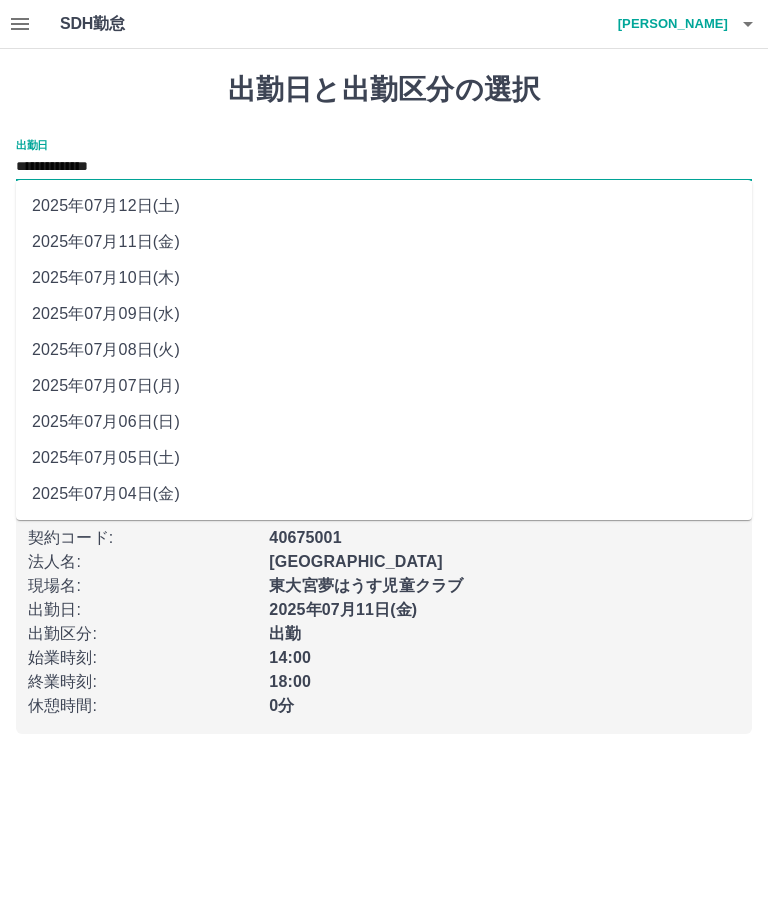 click on "2025年07月10日(木)" at bounding box center [384, 278] 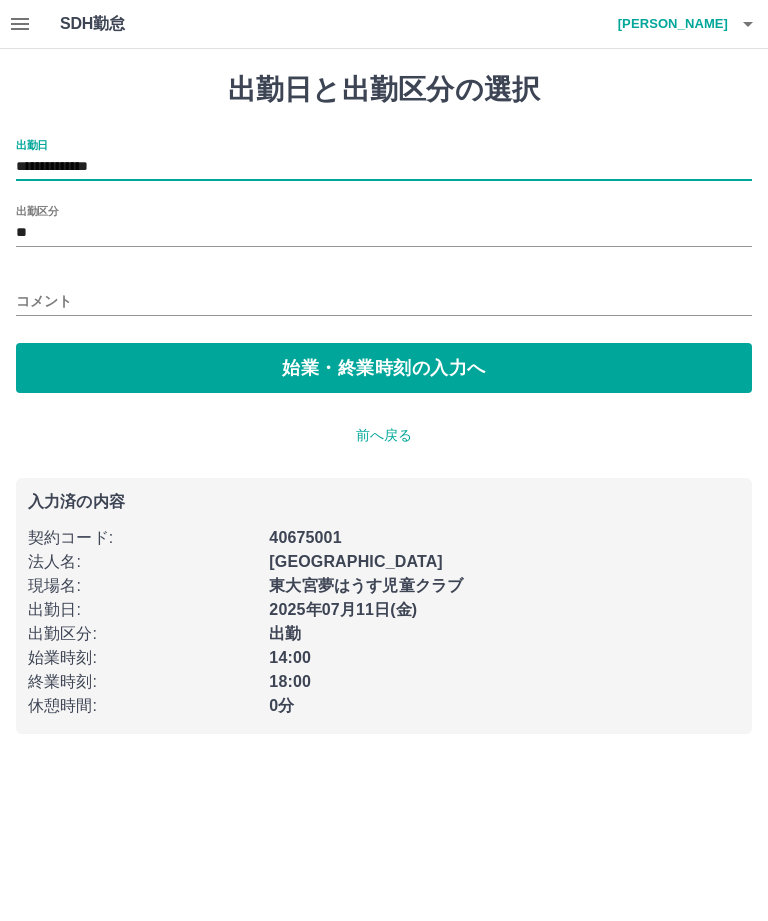 click on "始業・終業時刻の入力へ" at bounding box center [384, 368] 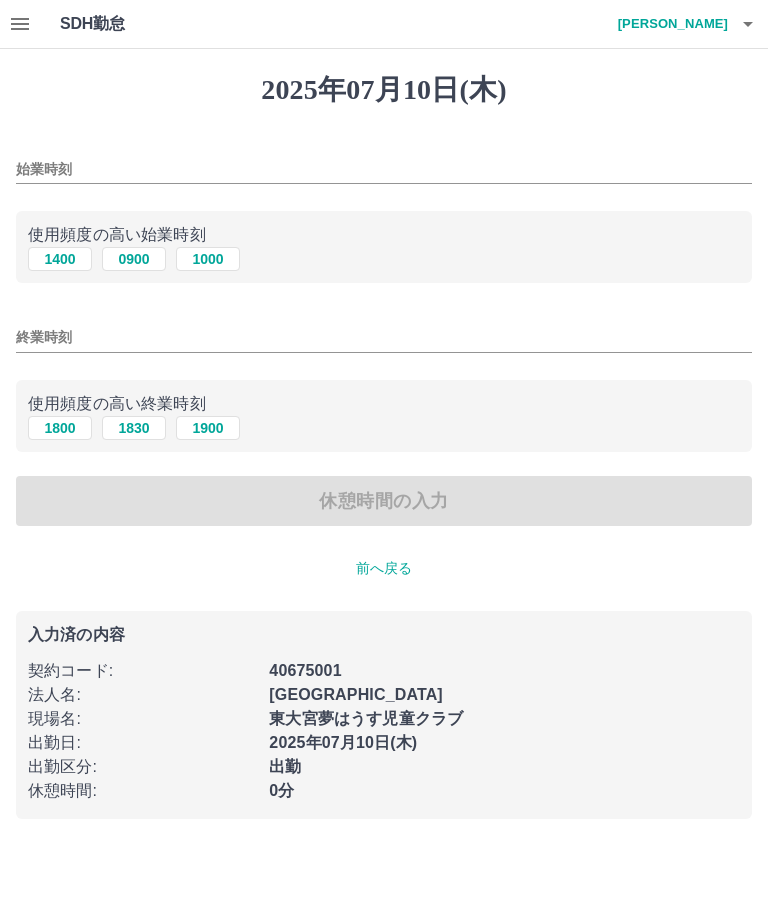 click on "1400" at bounding box center (60, 259) 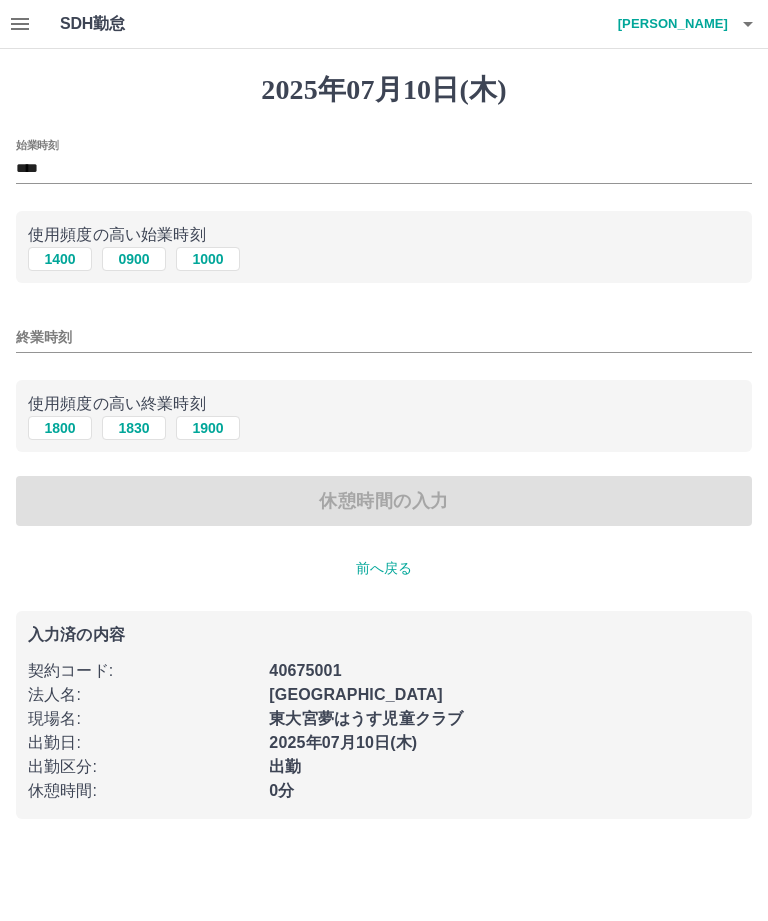 click on "1800" at bounding box center (60, 428) 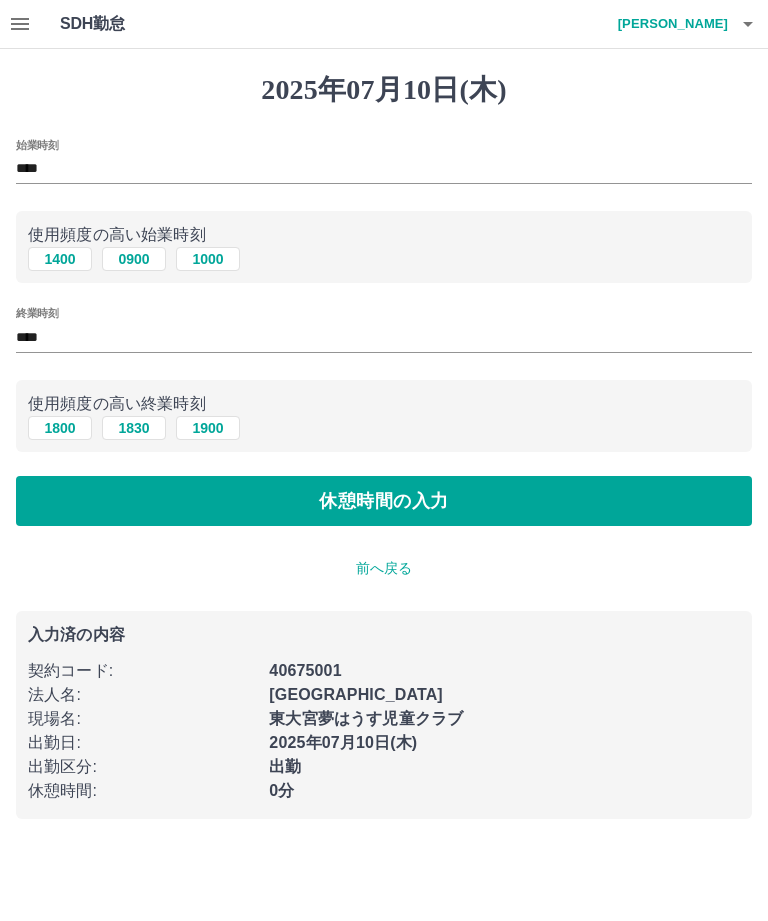 click on "休憩時間の入力" at bounding box center [384, 501] 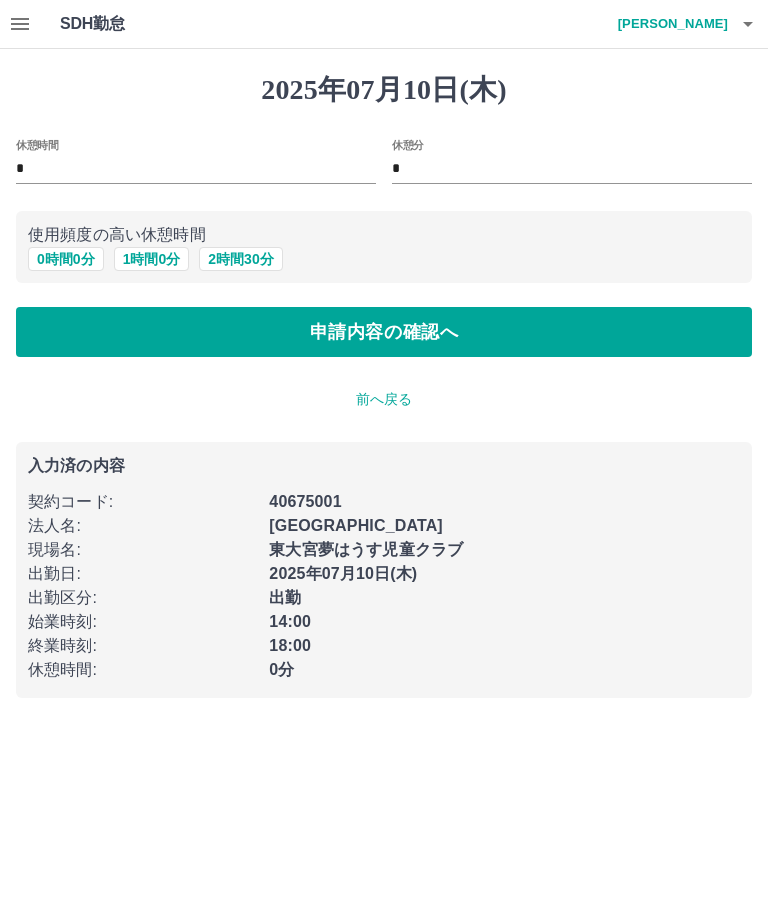 click on "申請内容の確認へ" at bounding box center [384, 332] 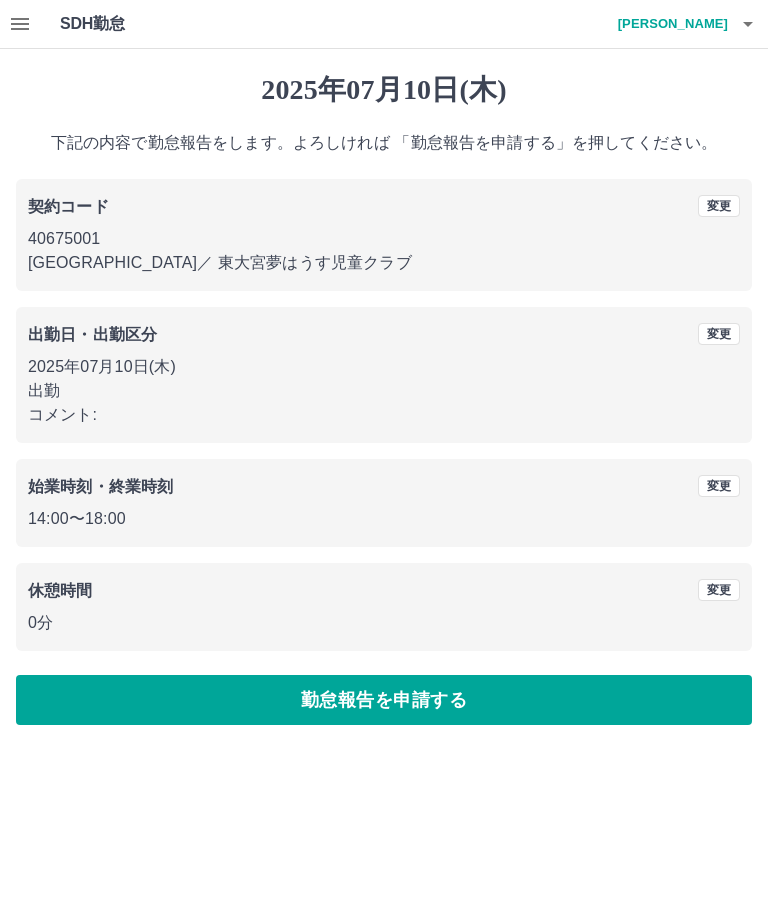 click on "勤怠報告を申請する" at bounding box center [384, 700] 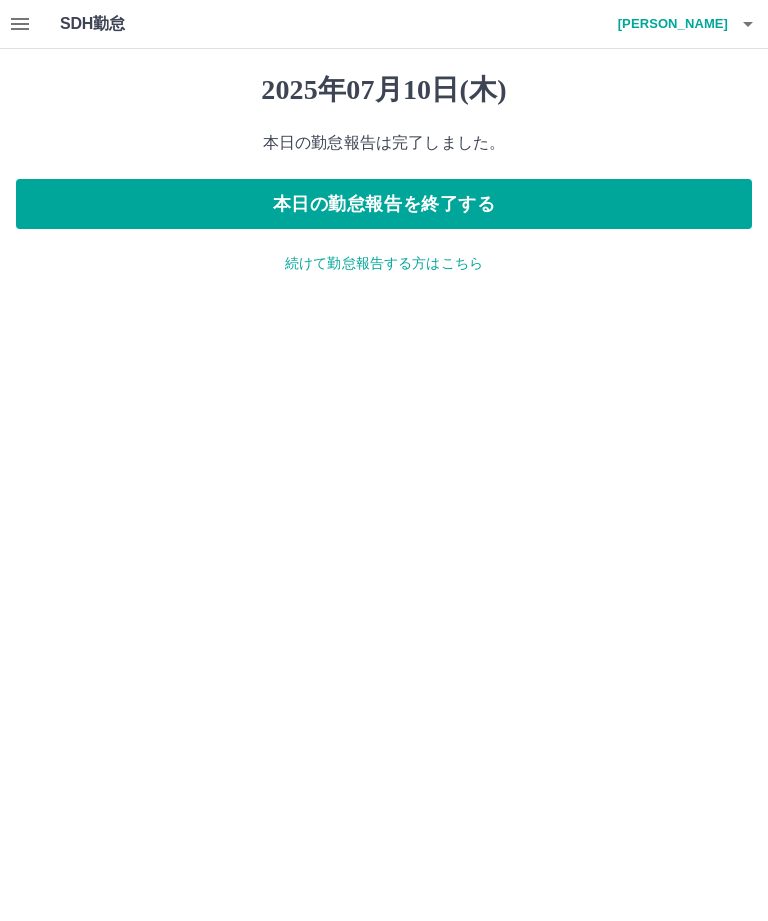 click on "本日の勤怠報告を終了する" at bounding box center (384, 204) 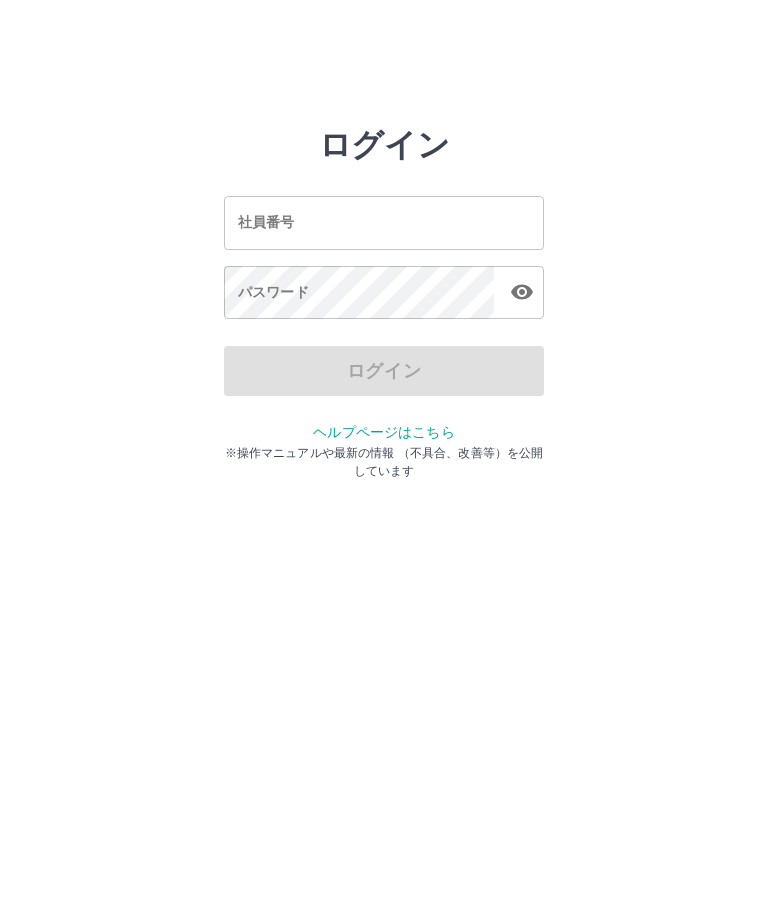 scroll, scrollTop: 0, scrollLeft: 0, axis: both 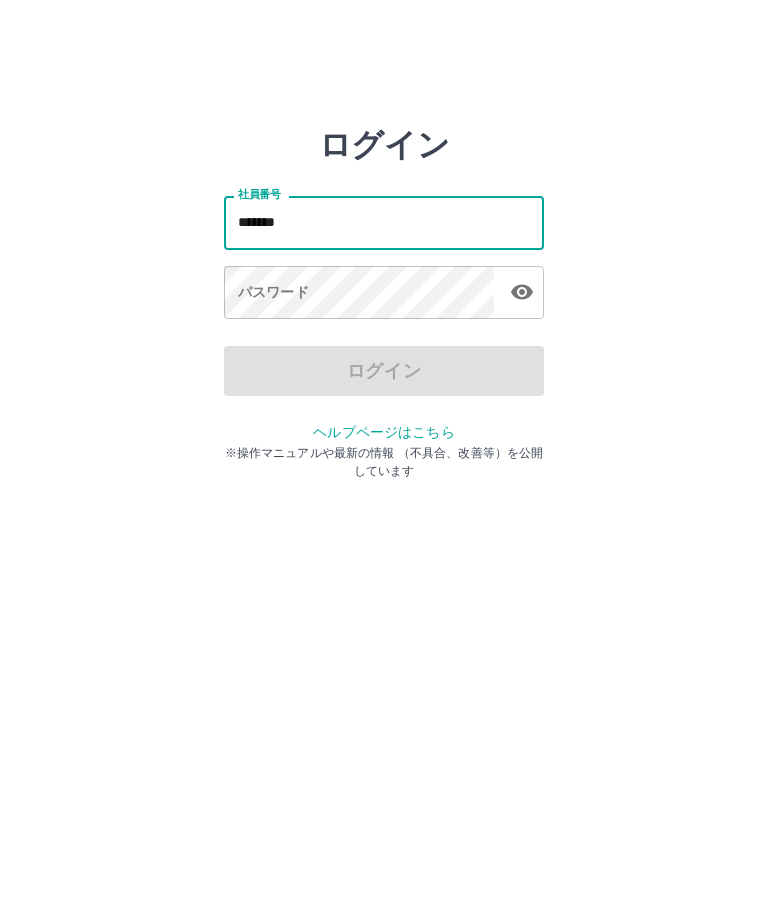type on "*******" 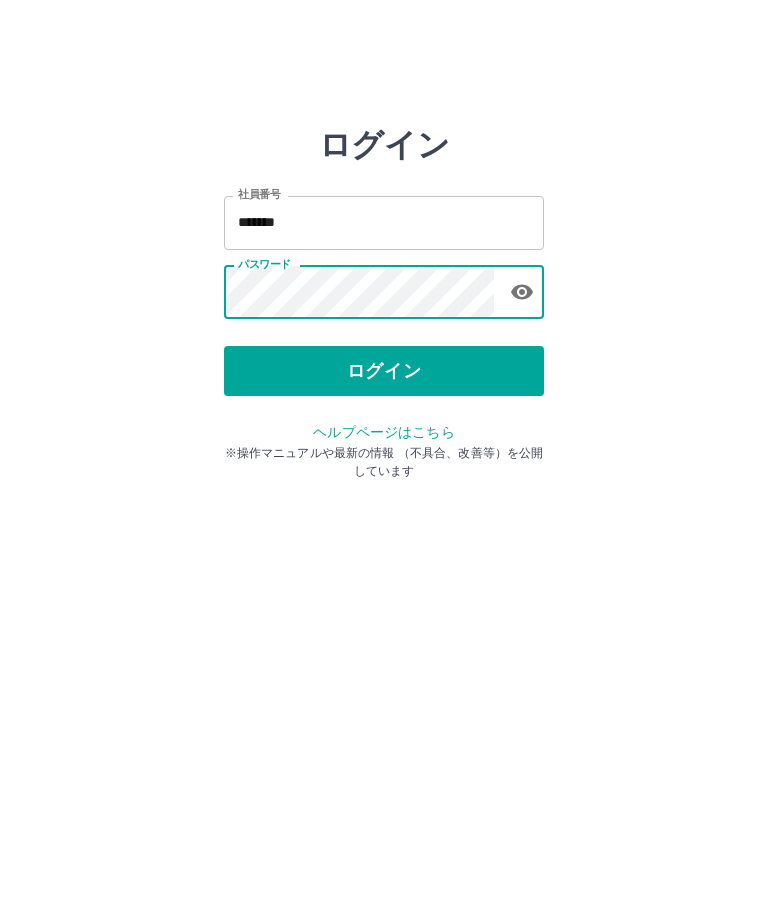 click on "ログイン" at bounding box center [384, 371] 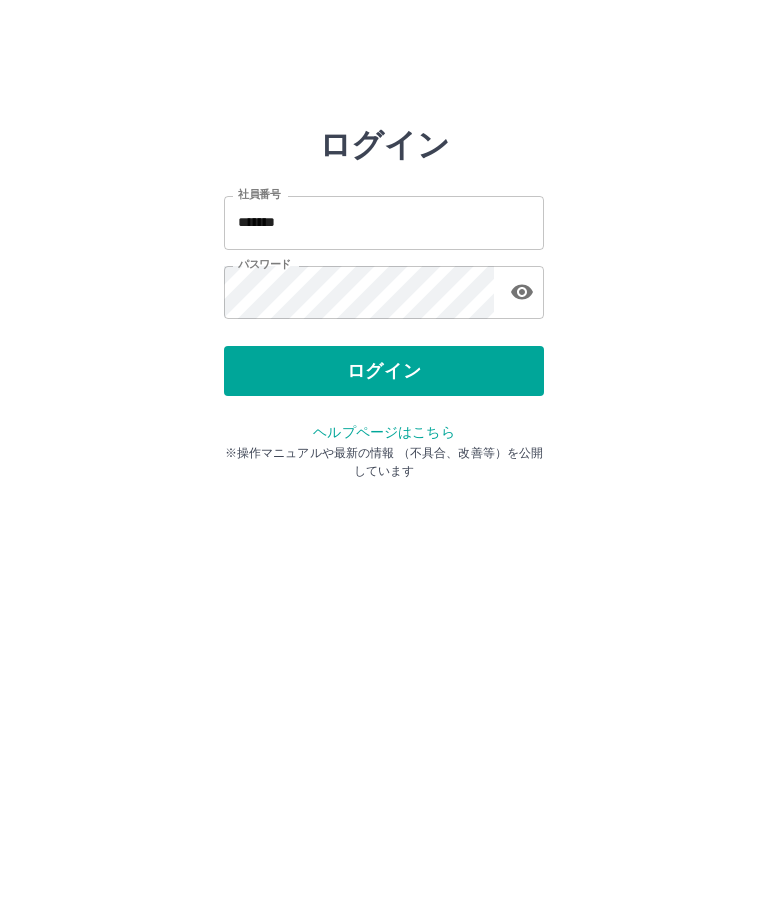 click at bounding box center (384, 460) 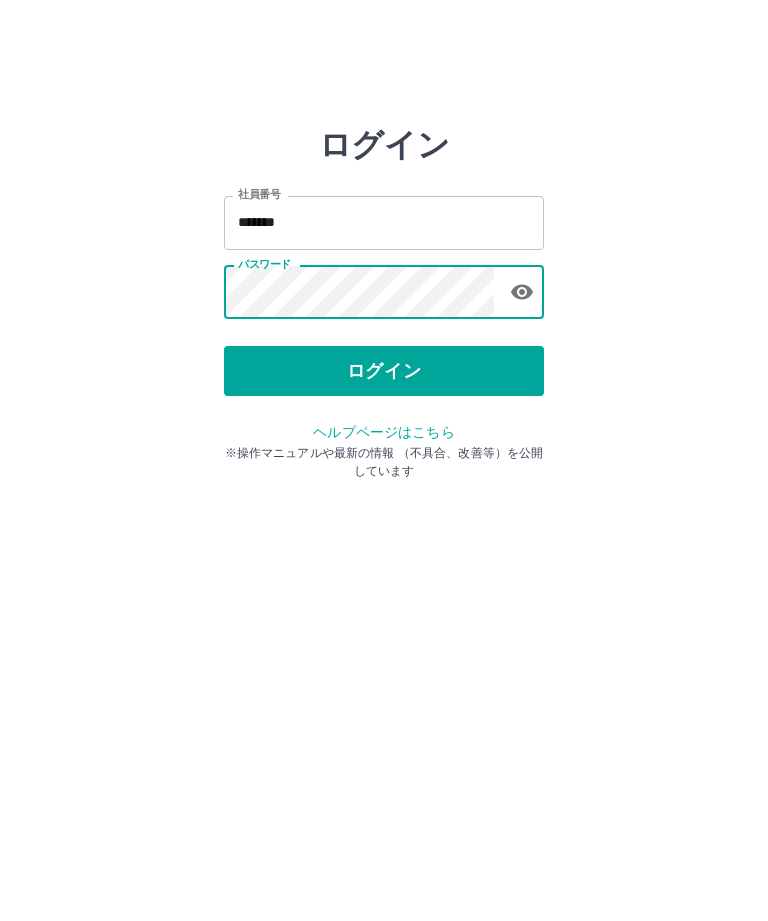 click on "ログイン 社員番号 ******* 社員番号 パスワード パスワード ログイン ヘルプページはこちら ※操作マニュアルや最新の情報 （不具合、改善等）を公開しています" at bounding box center [384, 223] 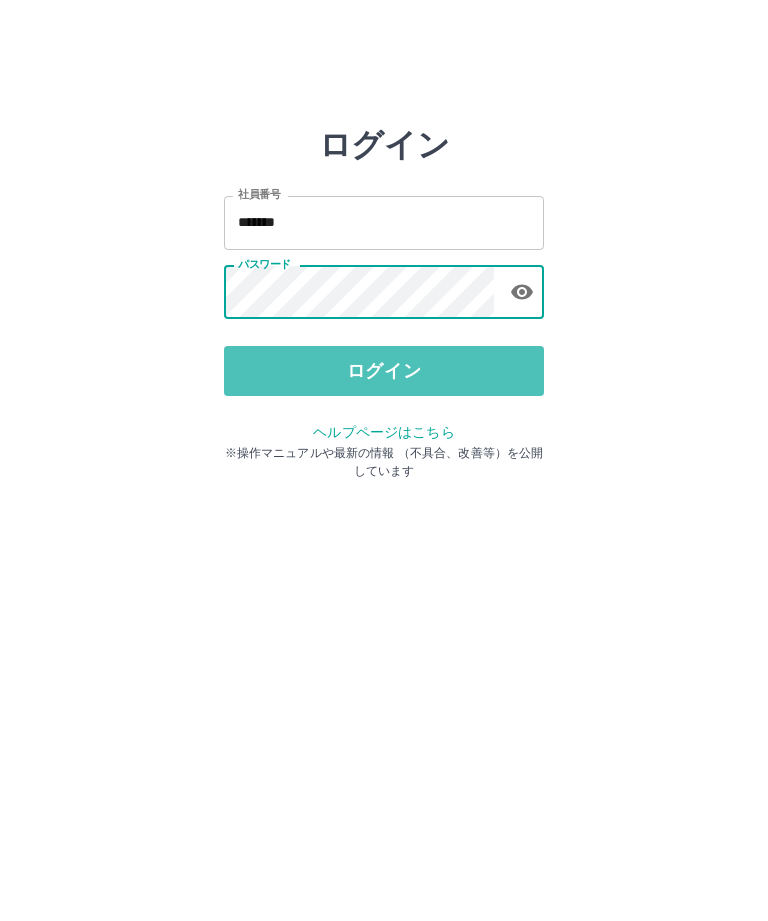 click on "ログイン" at bounding box center (384, 371) 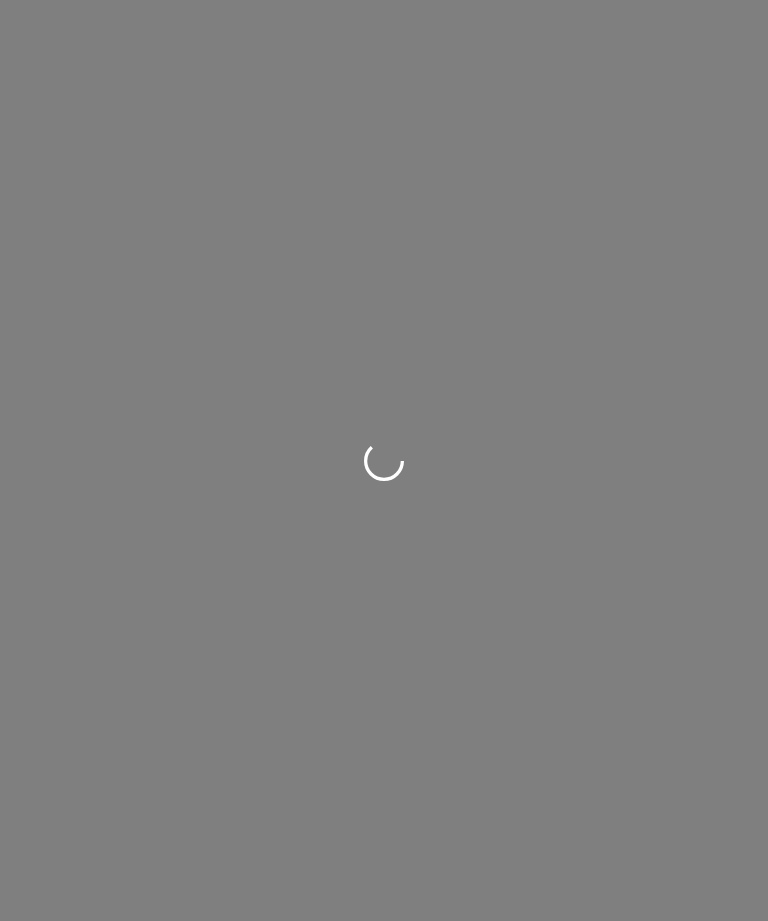 scroll, scrollTop: 0, scrollLeft: 0, axis: both 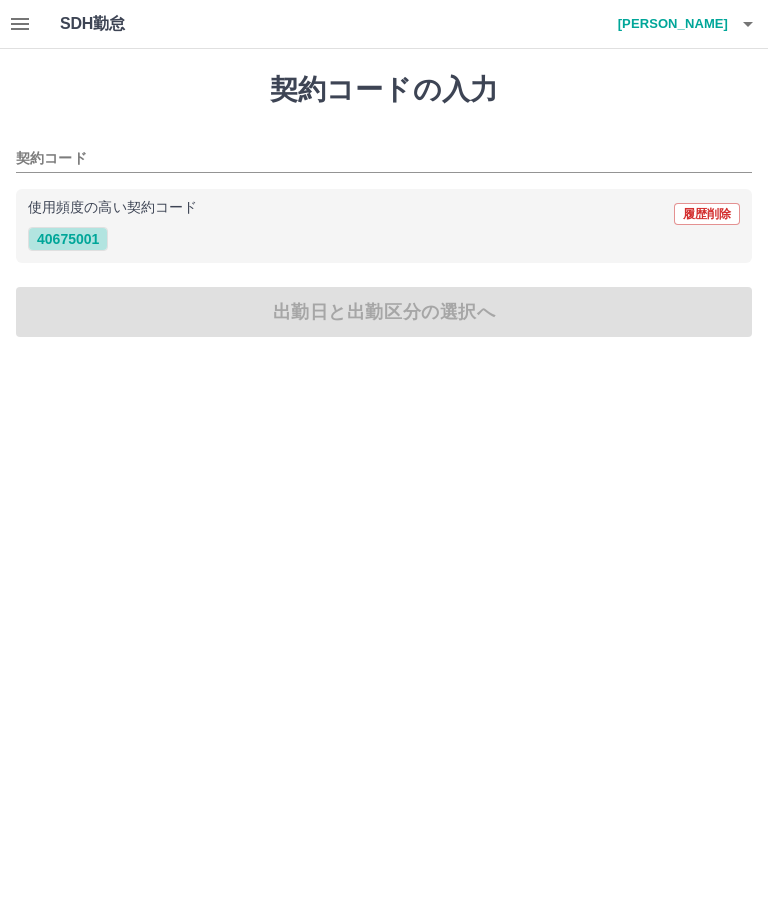 click on "40675001" at bounding box center [68, 239] 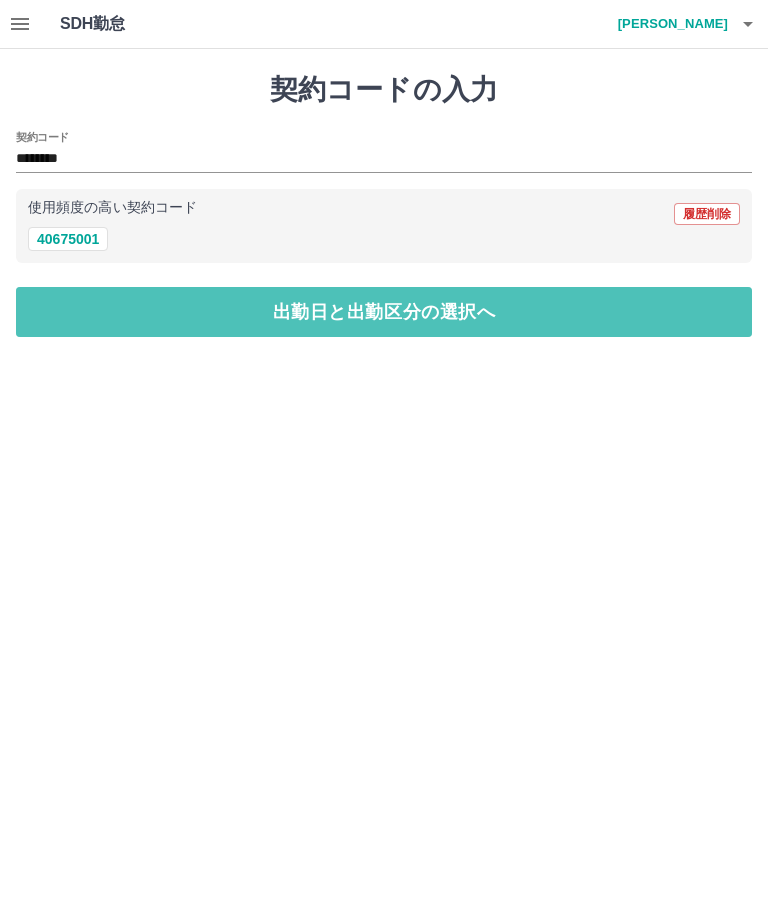 click on "出勤日と出勤区分の選択へ" at bounding box center (384, 312) 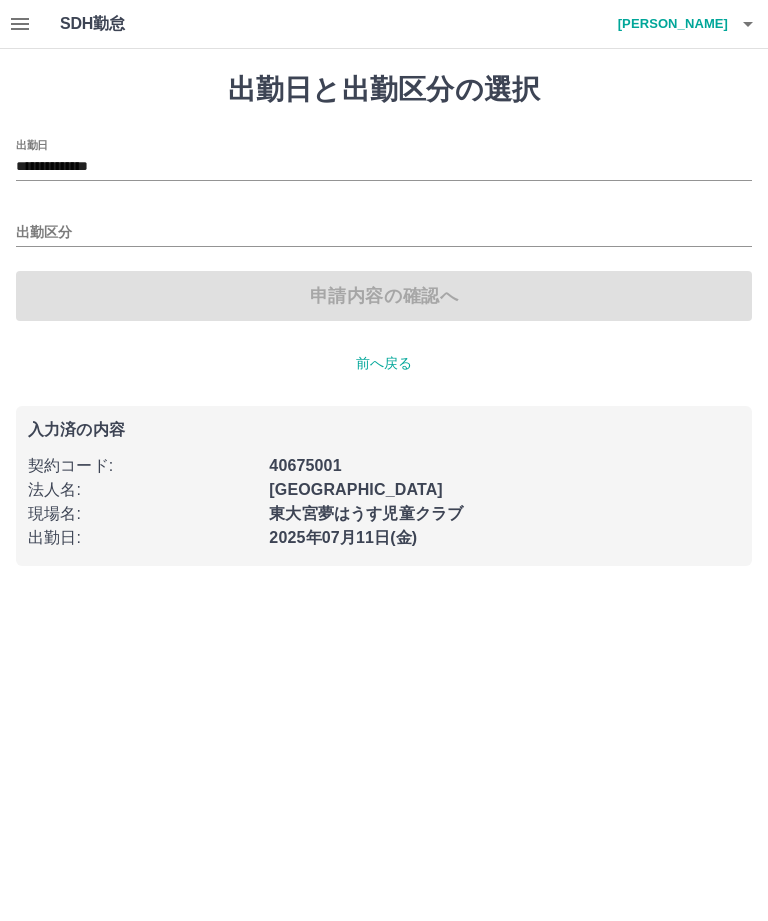 click on "出勤区分" at bounding box center [384, 233] 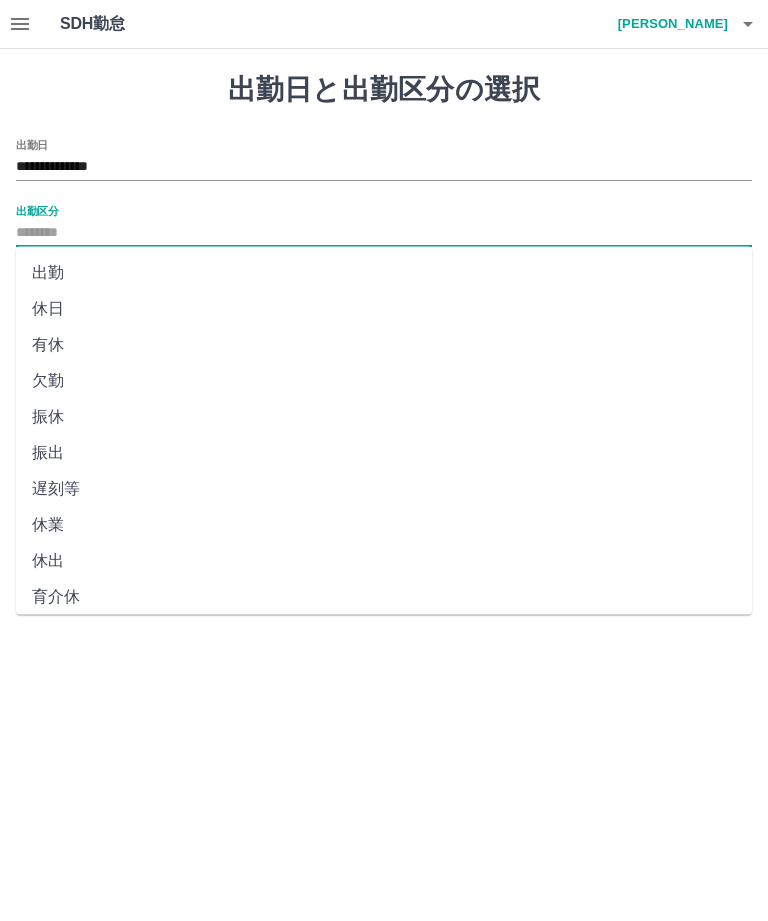 click on "出勤" at bounding box center [384, 273] 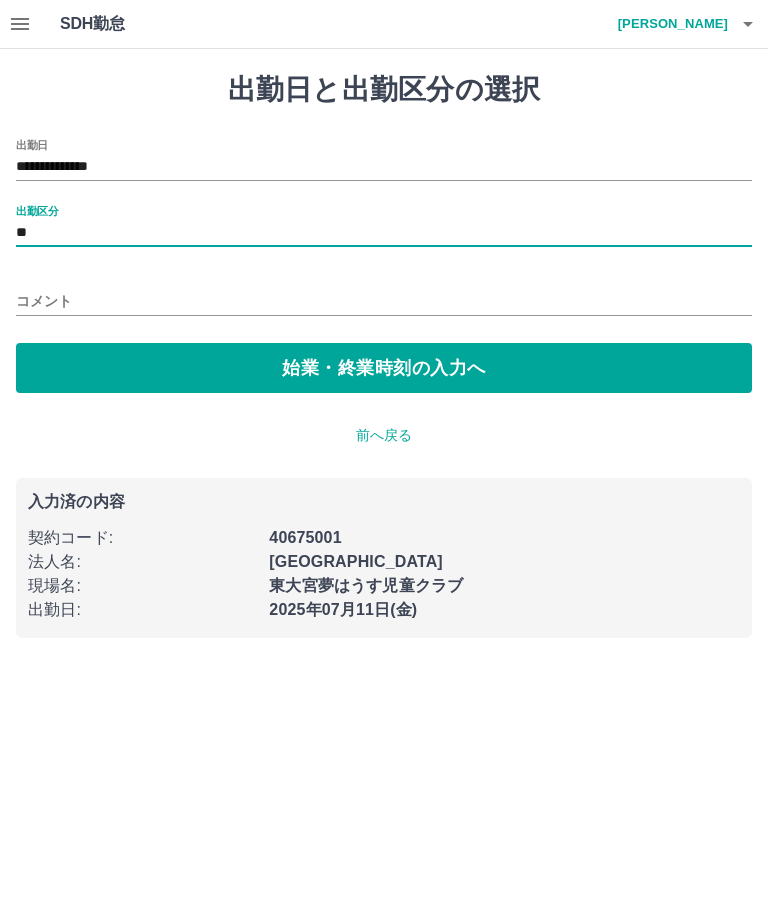 click on "始業・終業時刻の入力へ" at bounding box center (384, 368) 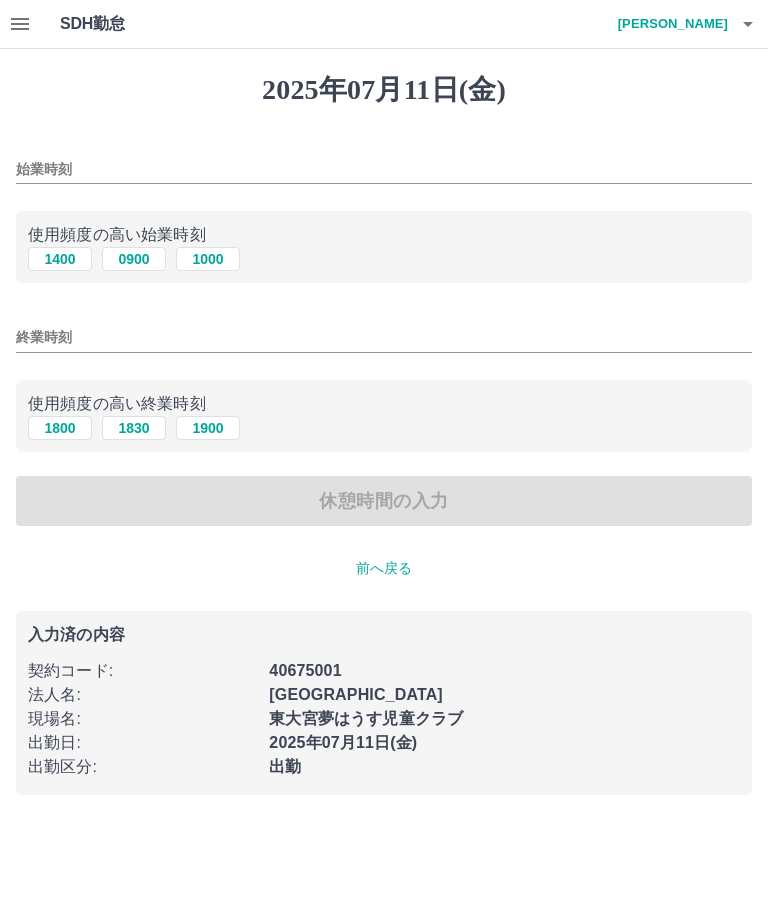 click on "1400" at bounding box center (60, 259) 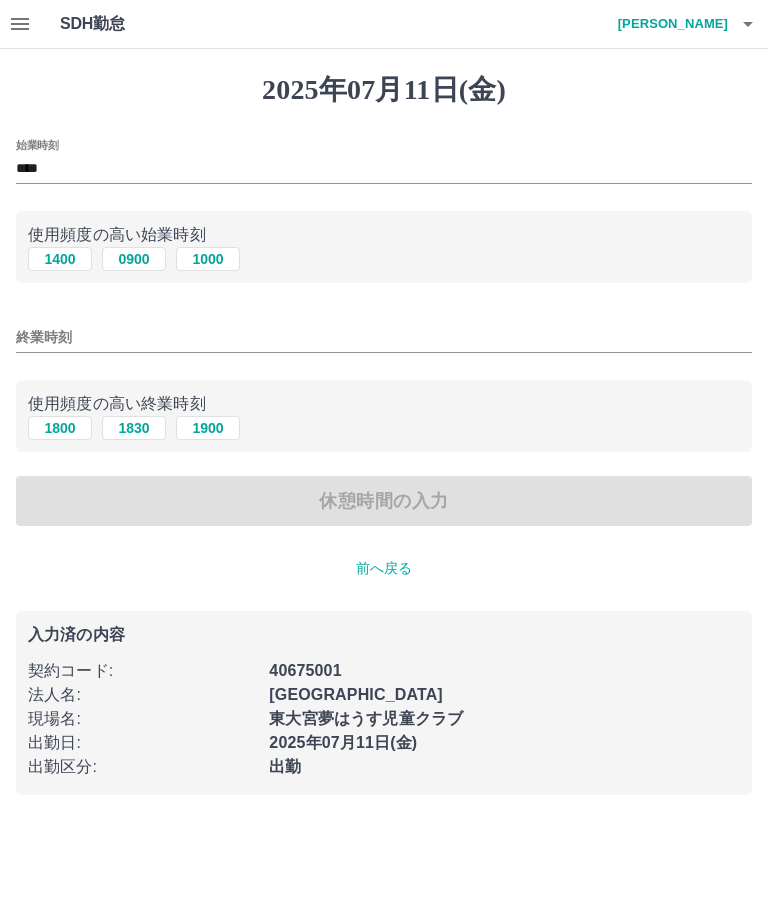 click on "1800" at bounding box center [60, 428] 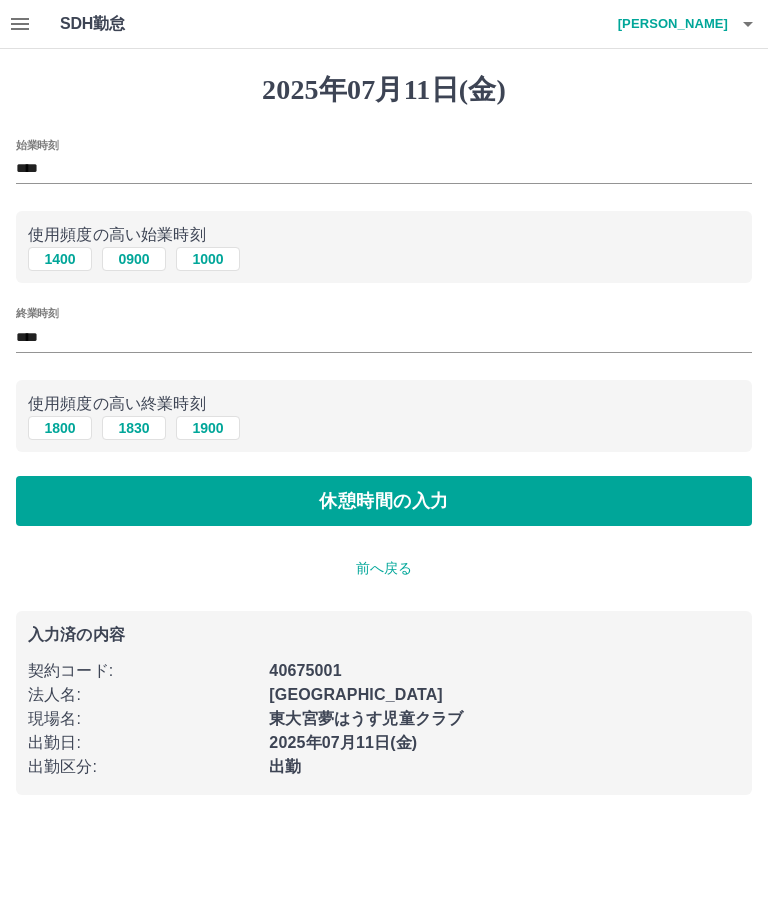 click on "休憩時間の入力" at bounding box center (384, 501) 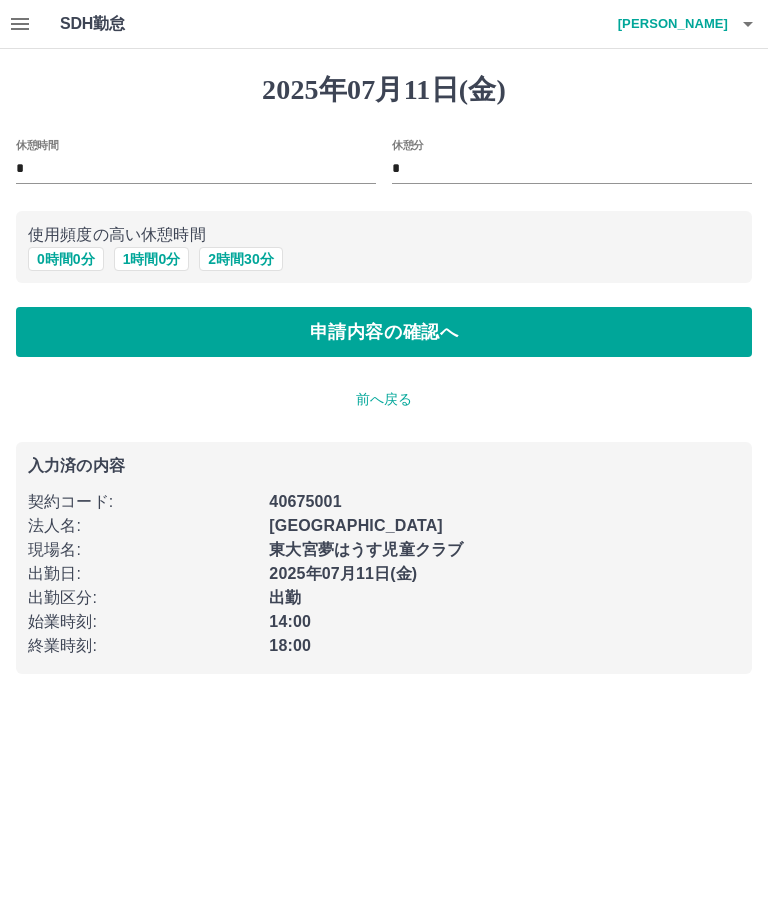 click on "0 時間 0 分" at bounding box center [66, 259] 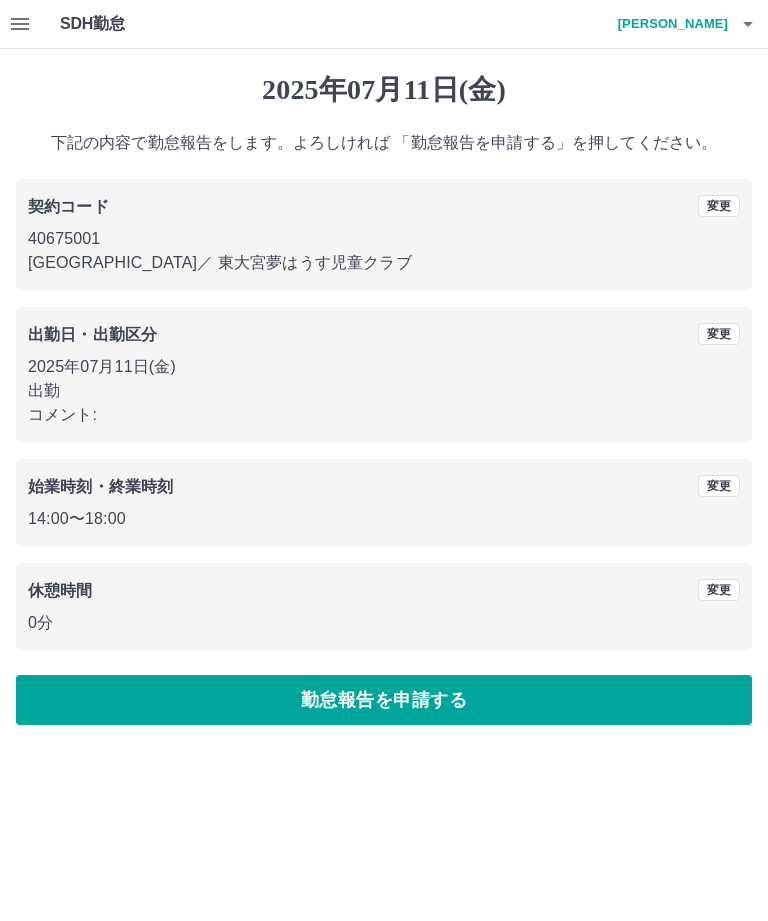 click on "勤怠報告を申請する" at bounding box center [384, 700] 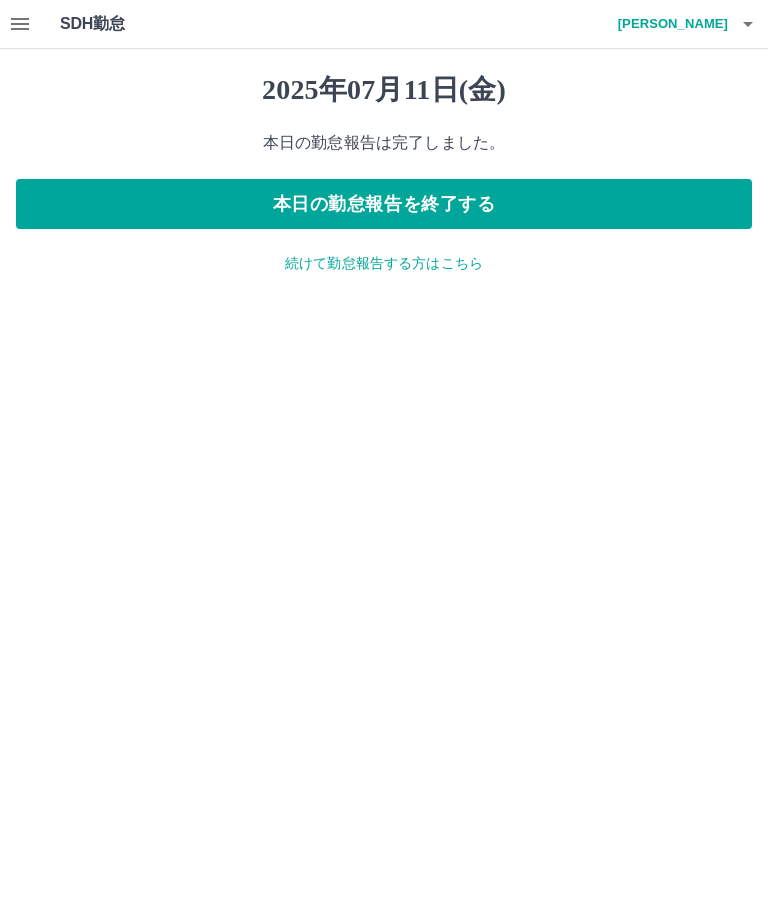 click on "本日の勤怠報告を終了する" at bounding box center (384, 204) 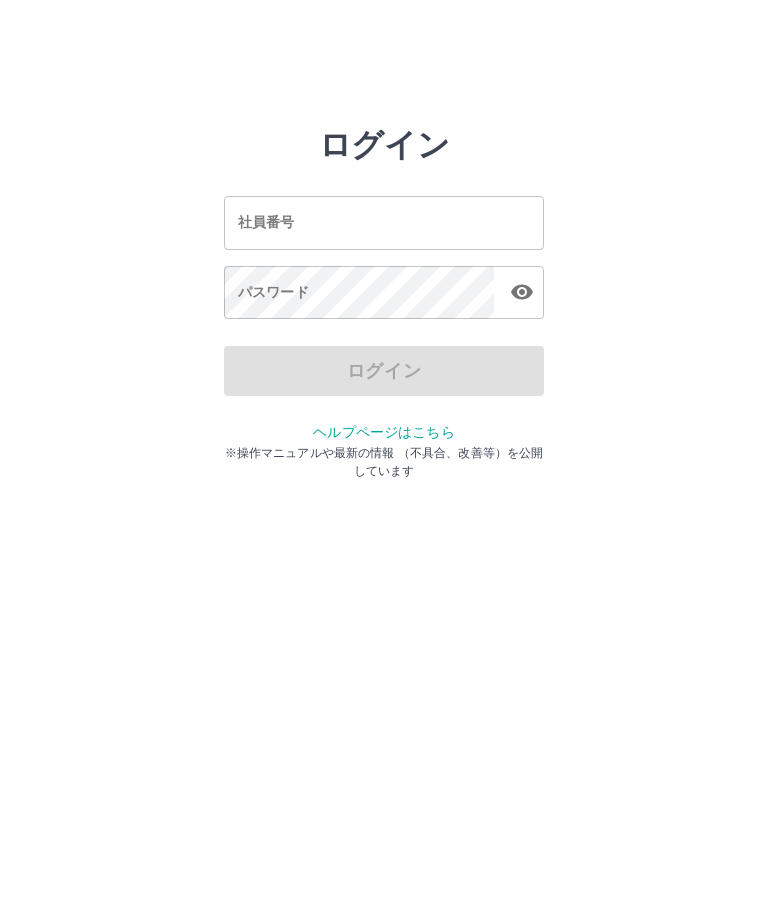 scroll, scrollTop: 0, scrollLeft: 0, axis: both 